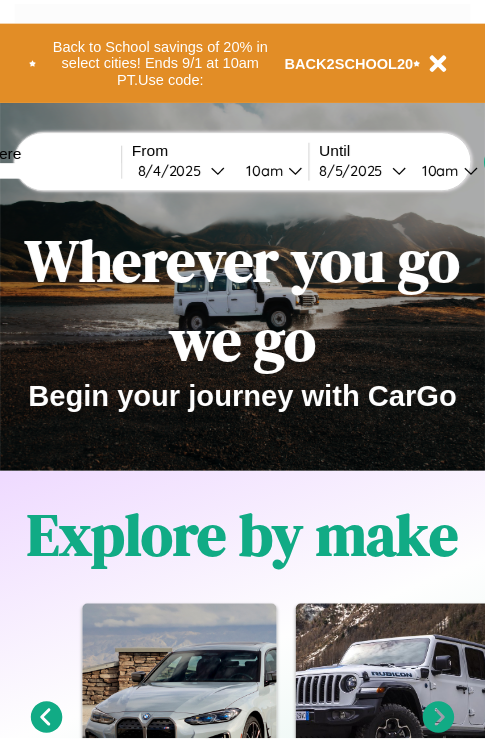 scroll, scrollTop: 0, scrollLeft: 0, axis: both 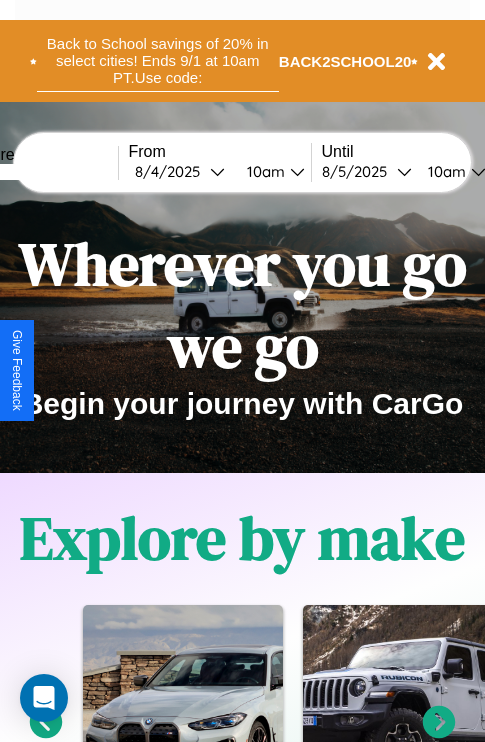 click on "Back to School savings of 20% in select cities! Ends 9/1 at 10am PT.  Use code:" at bounding box center (158, 61) 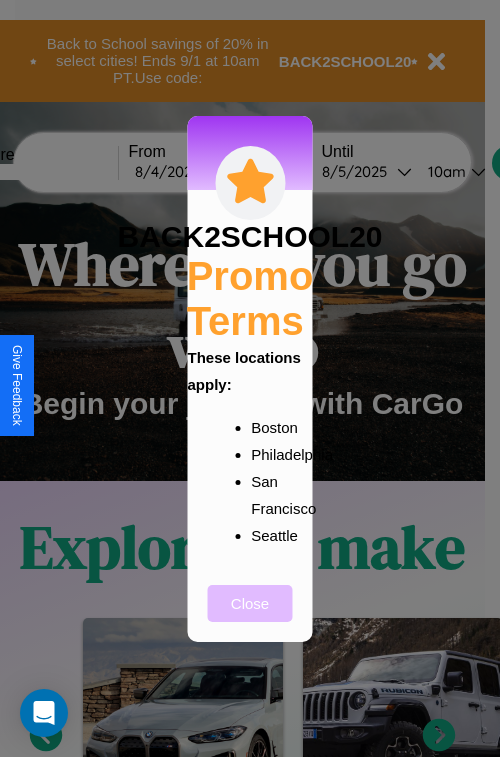 click on "Close" at bounding box center [250, 603] 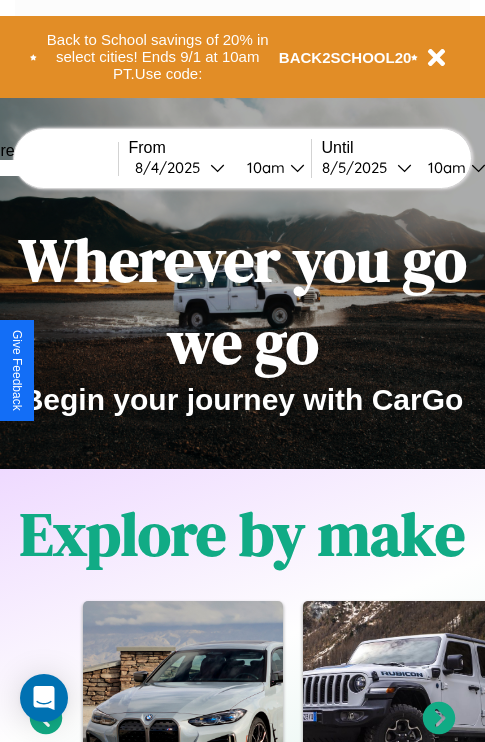 scroll, scrollTop: 0, scrollLeft: 0, axis: both 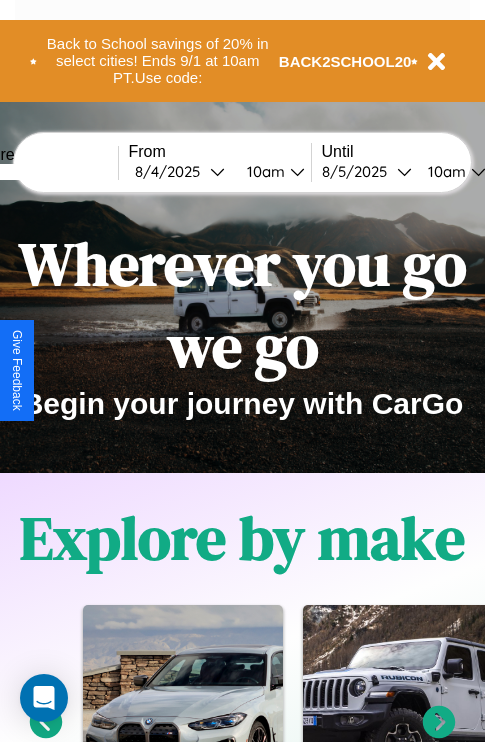 click at bounding box center [43, 172] 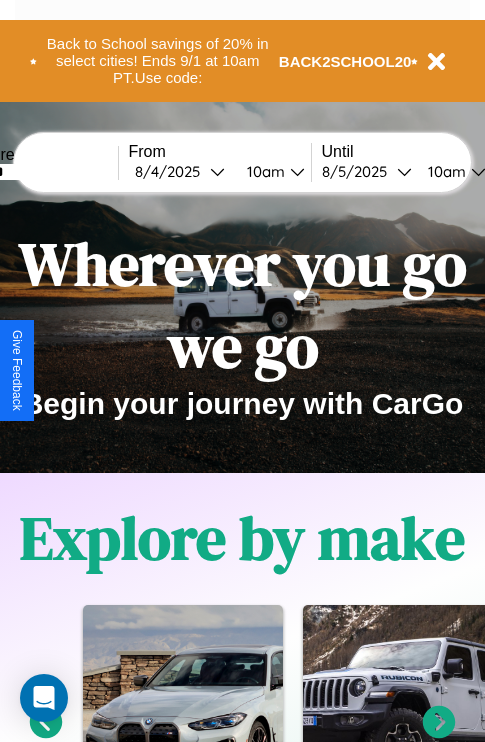 type on "******" 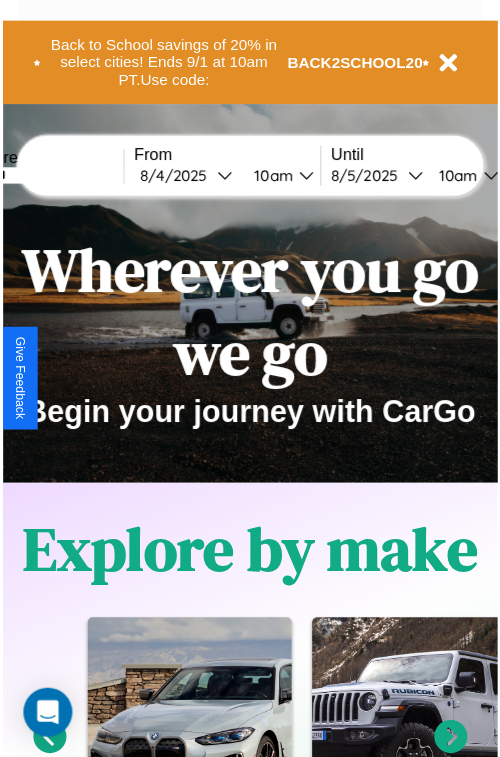 select on "*" 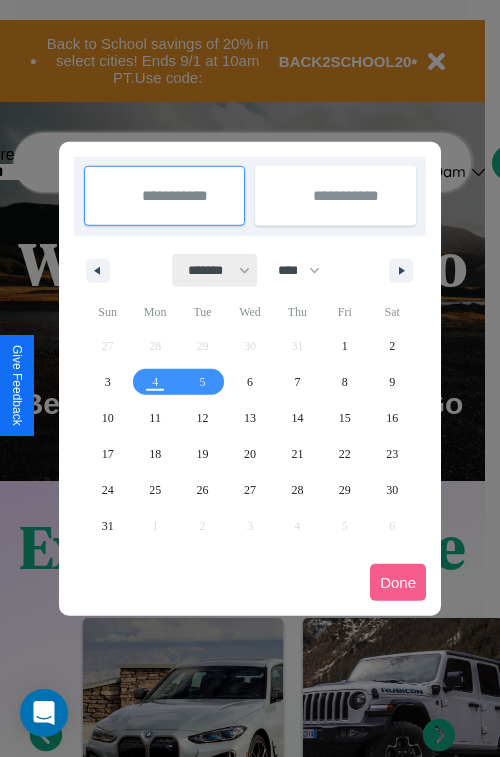 click on "******* ******** ***** ***** *** **** **** ****** ********* ******* ******** ********" at bounding box center [215, 270] 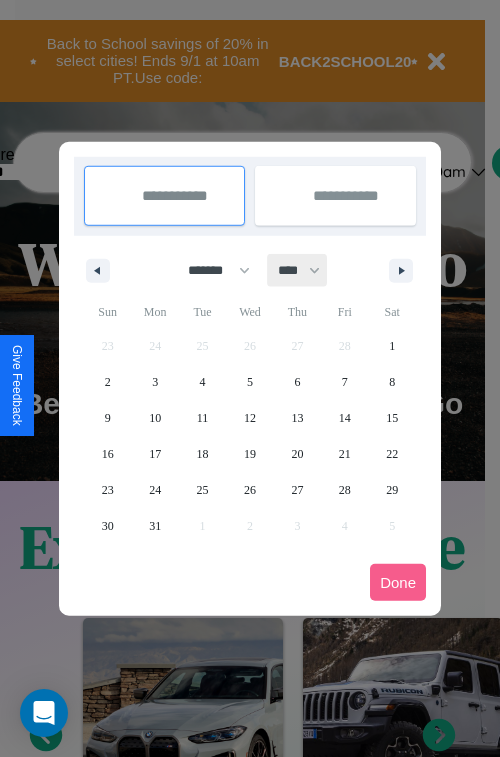 click on "**** **** **** **** **** **** **** **** **** **** **** **** **** **** **** **** **** **** **** **** **** **** **** **** **** **** **** **** **** **** **** **** **** **** **** **** **** **** **** **** **** **** **** **** **** **** **** **** **** **** **** **** **** **** **** **** **** **** **** **** **** **** **** **** **** **** **** **** **** **** **** **** **** **** **** **** **** **** **** **** **** **** **** **** **** **** **** **** **** **** **** **** **** **** **** **** **** **** **** **** **** **** **** **** **** **** **** **** **** **** **** **** **** **** **** **** **** **** **** **** ****" at bounding box center [298, 270] 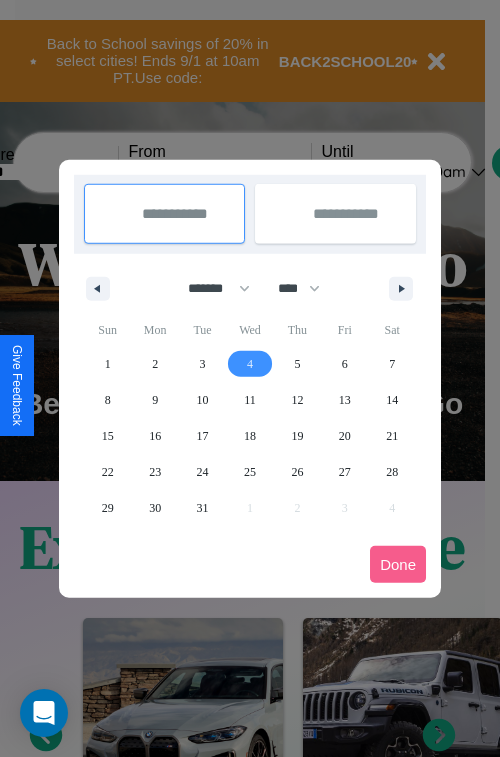 click on "4" at bounding box center (250, 364) 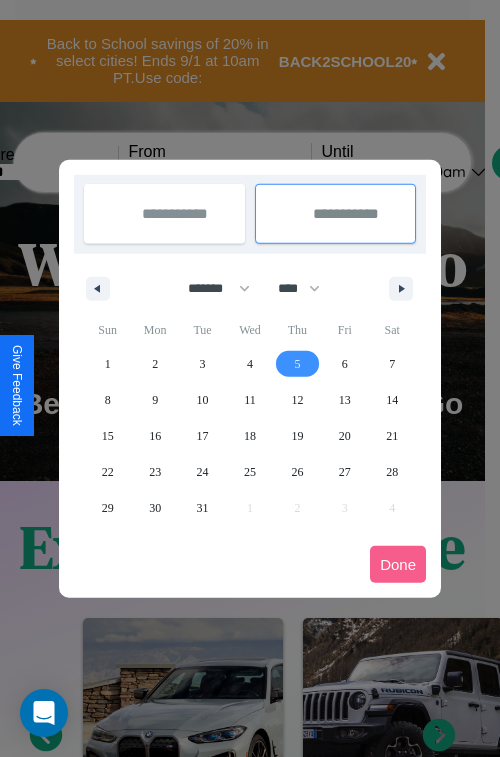 click on "5" at bounding box center (297, 364) 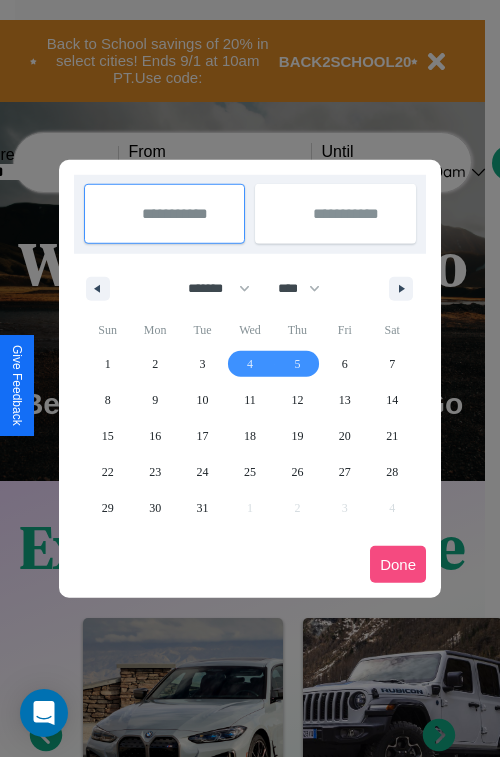 click on "Done" at bounding box center (398, 564) 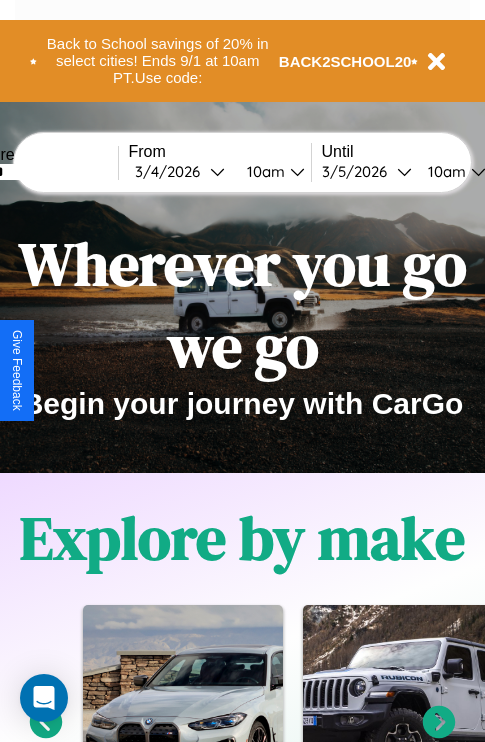 click on "10am" at bounding box center [263, 171] 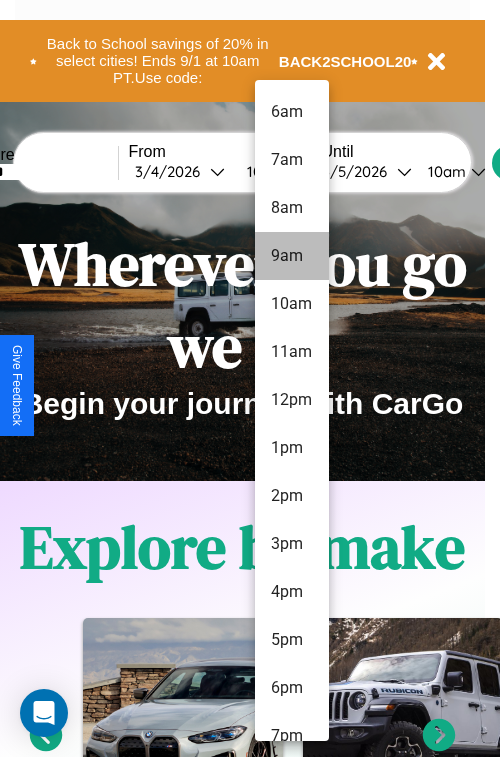 click on "9am" at bounding box center (292, 256) 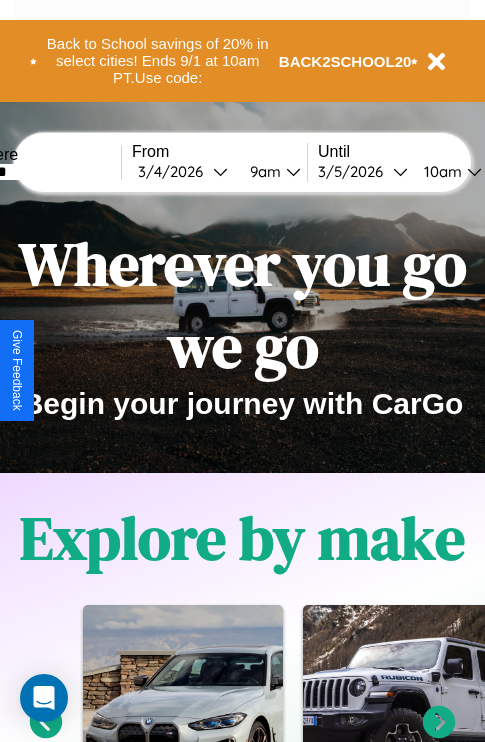 click on "10am" at bounding box center (440, 171) 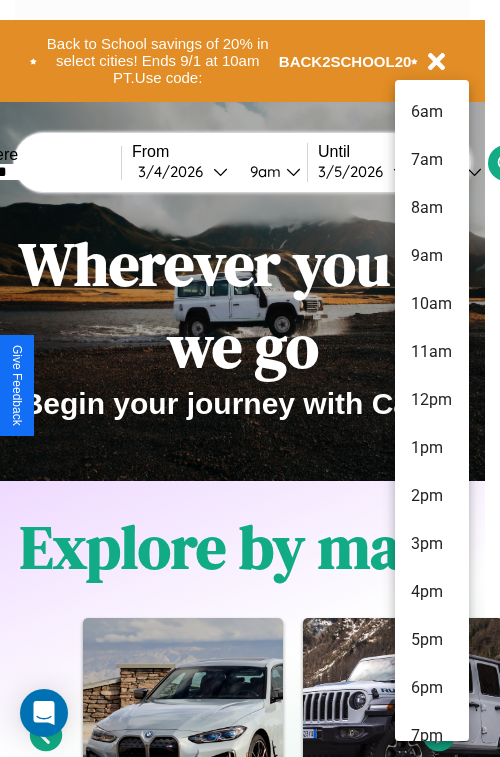 click on "6pm" at bounding box center [432, 688] 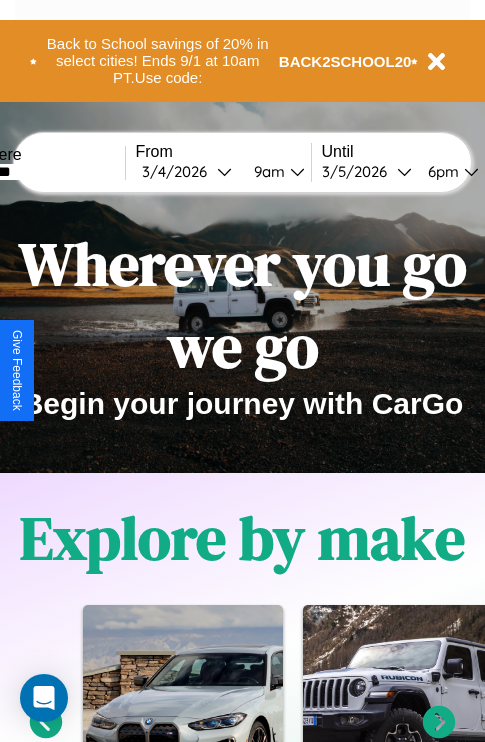 scroll, scrollTop: 0, scrollLeft: 62, axis: horizontal 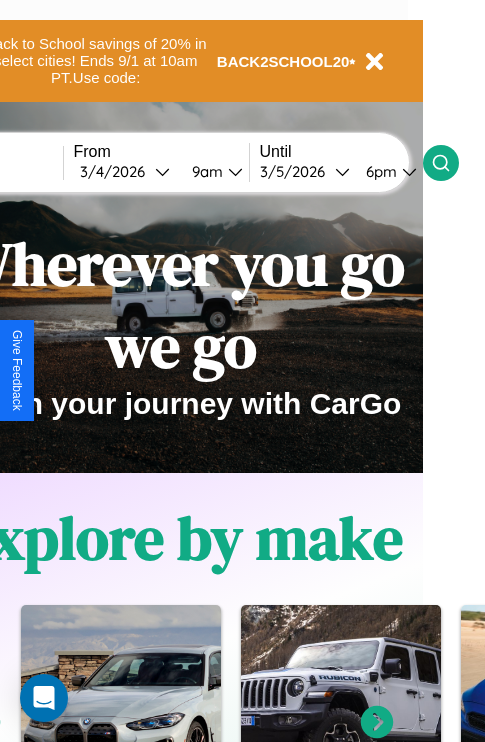 click 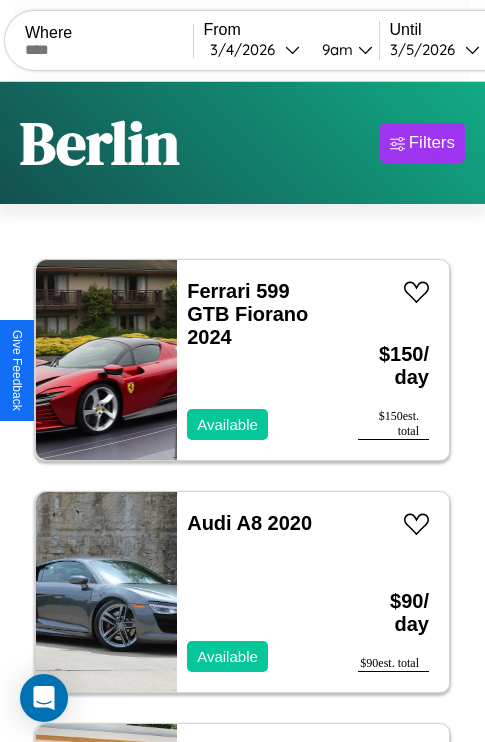 scroll, scrollTop: 89, scrollLeft: 0, axis: vertical 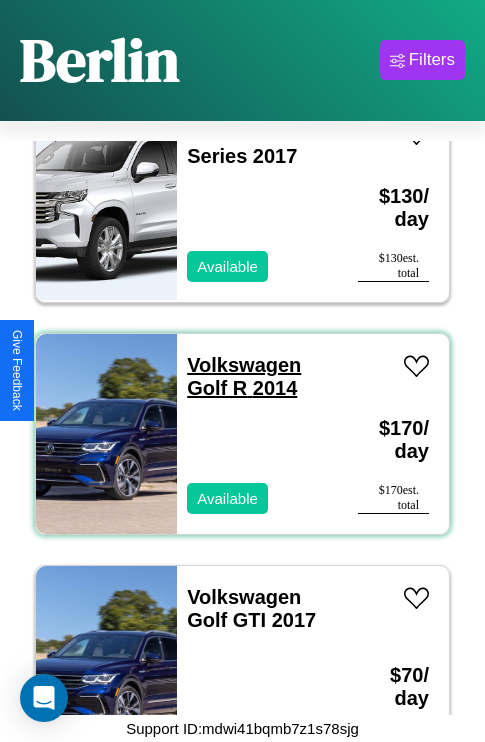 click on "Volkswagen   Golf R   2014" at bounding box center [244, 376] 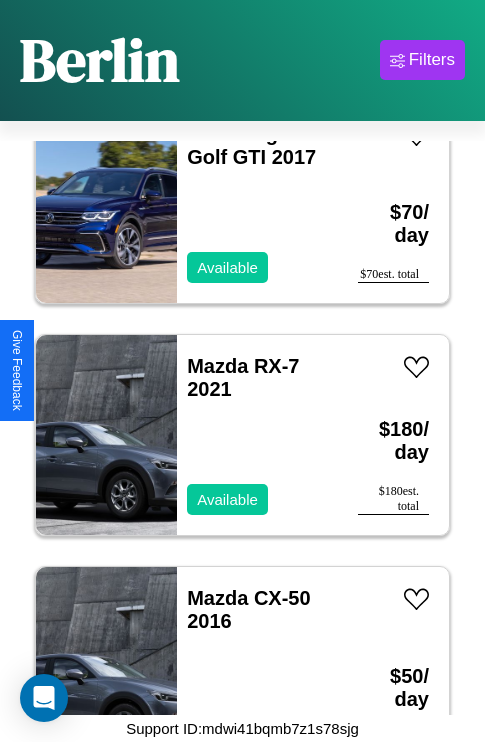 scroll, scrollTop: 1467, scrollLeft: 0, axis: vertical 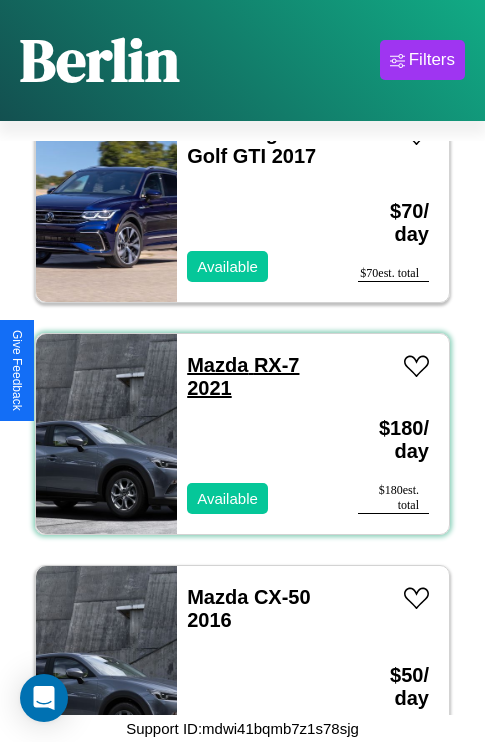 click on "Mazda   RX-7   2021" at bounding box center [243, 376] 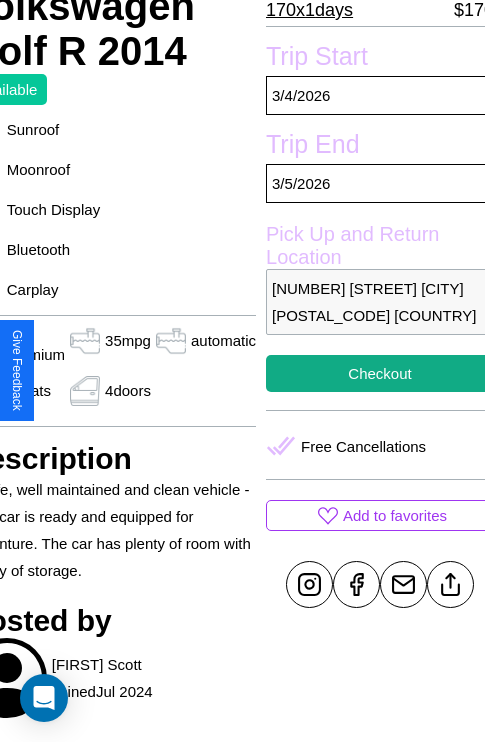 scroll, scrollTop: 498, scrollLeft: 107, axis: both 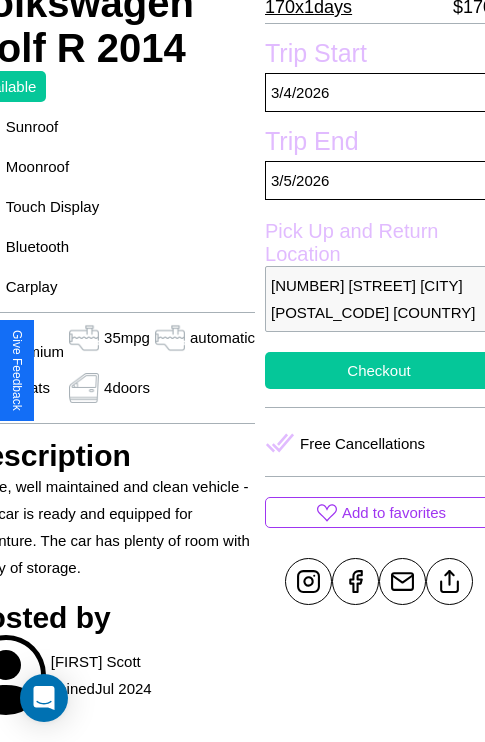 click on "Checkout" at bounding box center (379, 370) 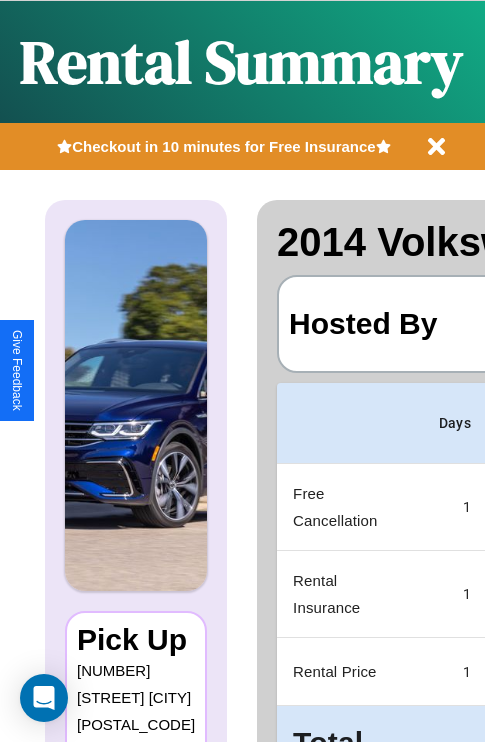 scroll, scrollTop: 0, scrollLeft: 378, axis: horizontal 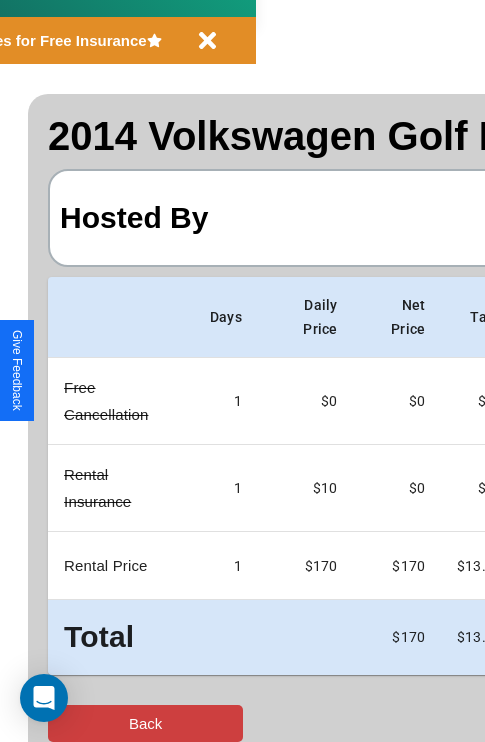 click on "Back" at bounding box center (145, 723) 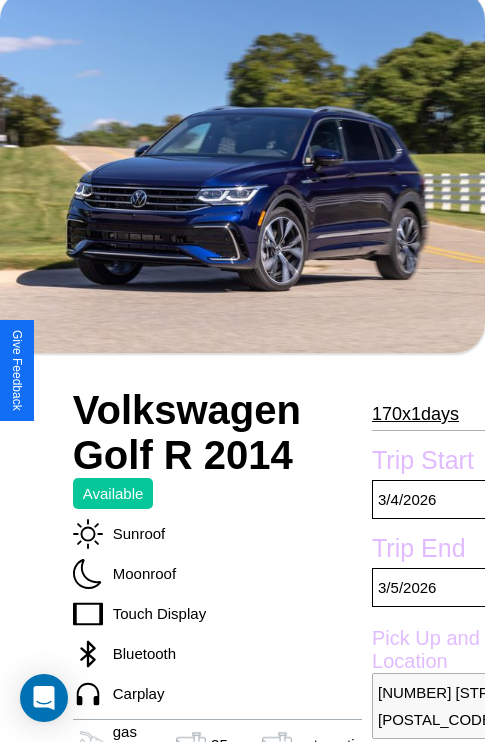 scroll, scrollTop: 134, scrollLeft: 0, axis: vertical 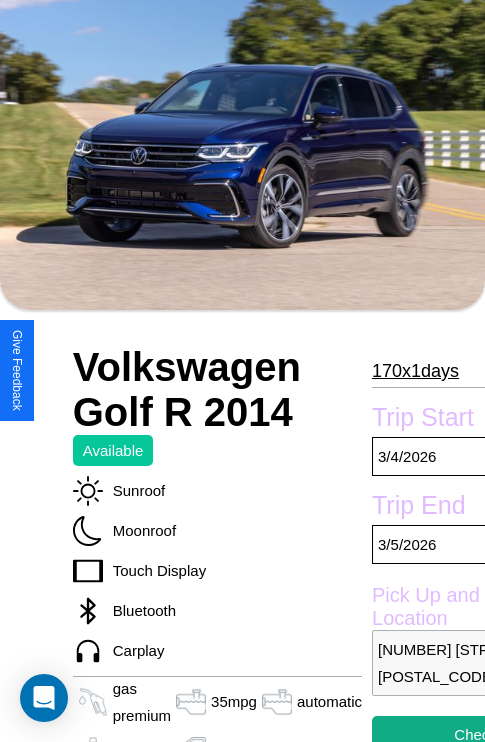 click on "170  x  1  days" at bounding box center (415, 371) 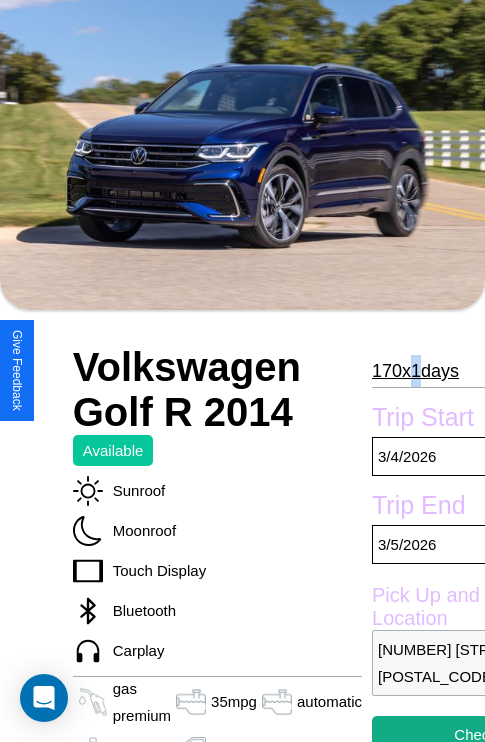 click on "170  x  1  days" at bounding box center [415, 371] 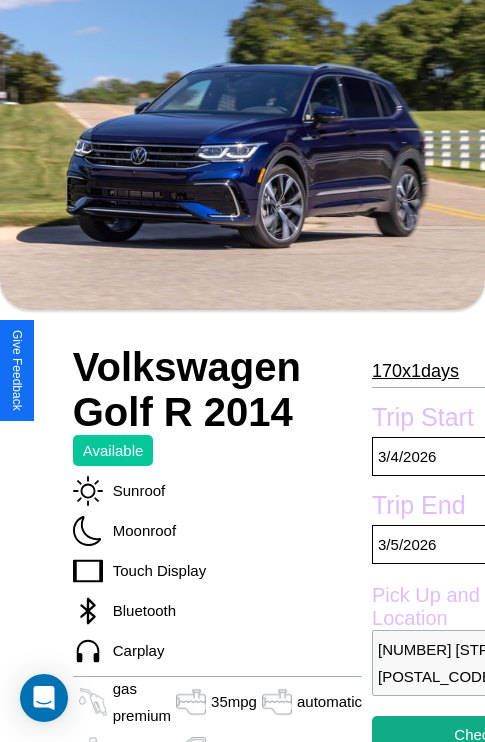 click on "170  x  1  days" at bounding box center [415, 371] 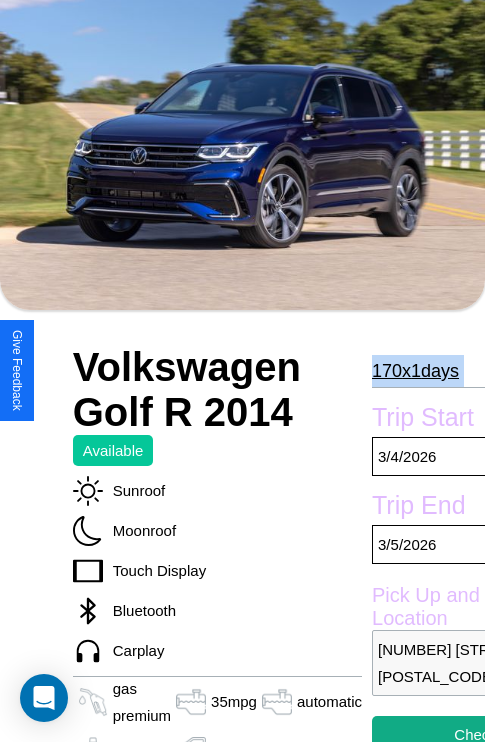 click on "170  x  1  days" at bounding box center (415, 371) 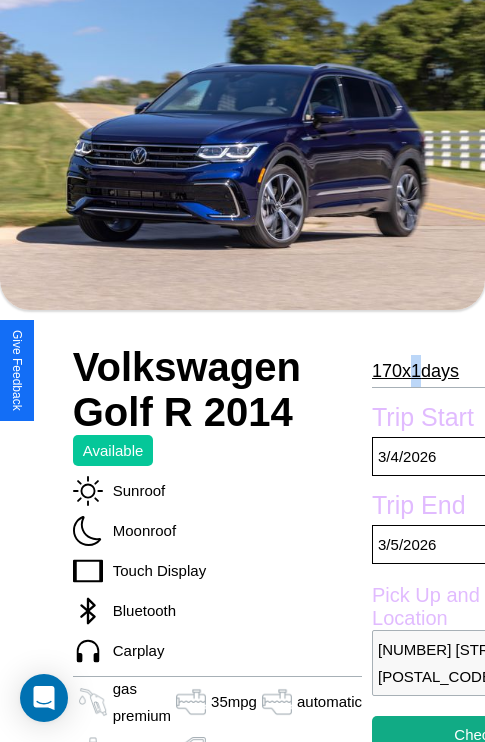 click on "170  x  1  days" at bounding box center (415, 371) 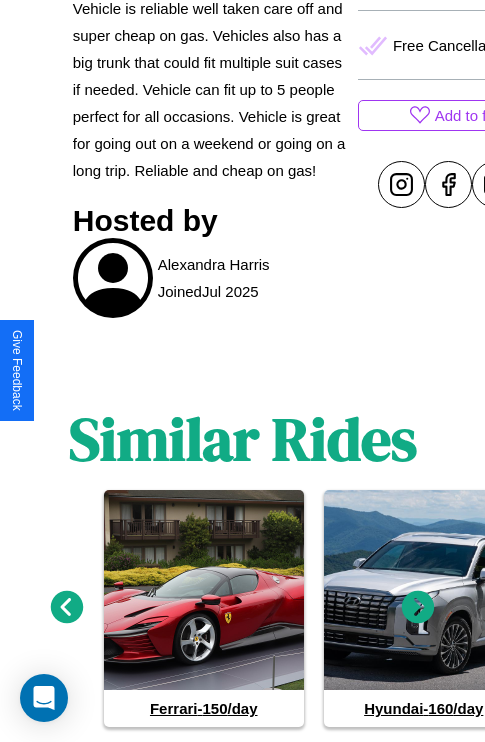 scroll, scrollTop: 974, scrollLeft: 0, axis: vertical 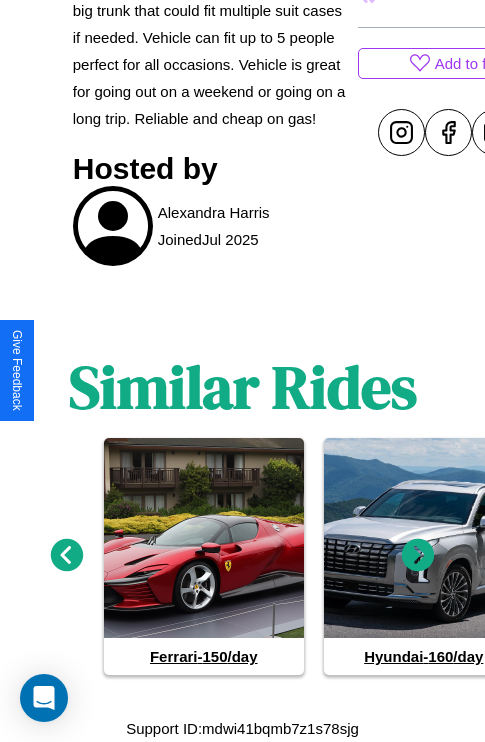 click 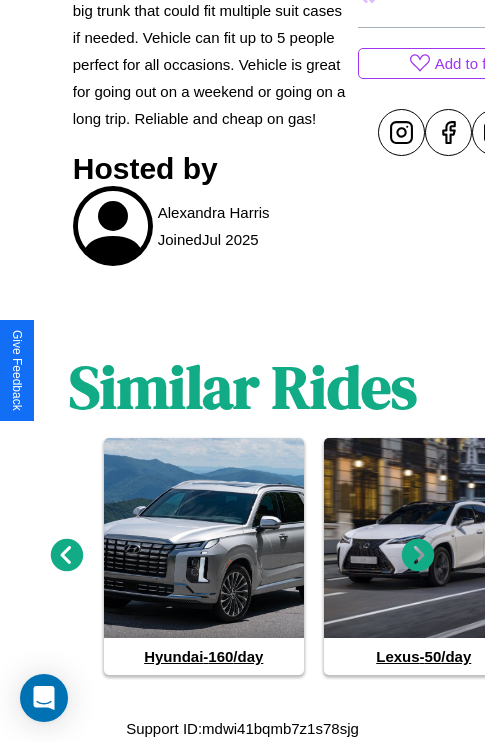 click 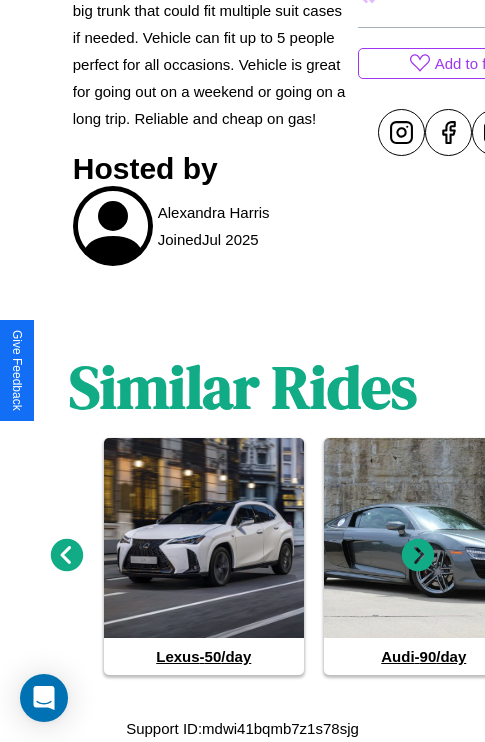 click 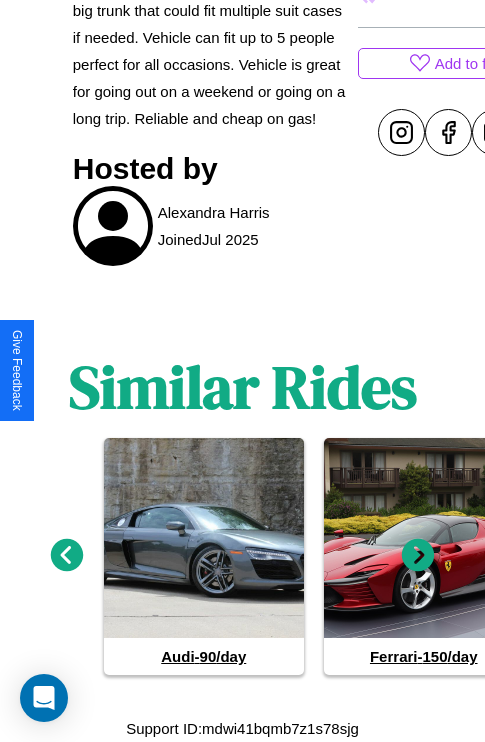 click 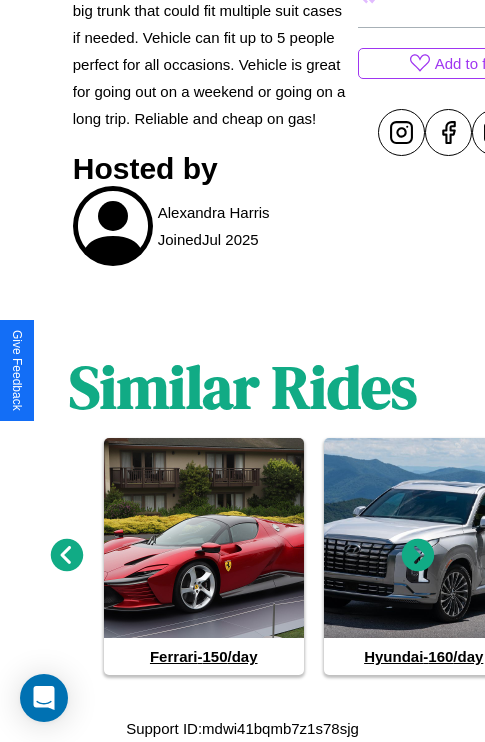 click 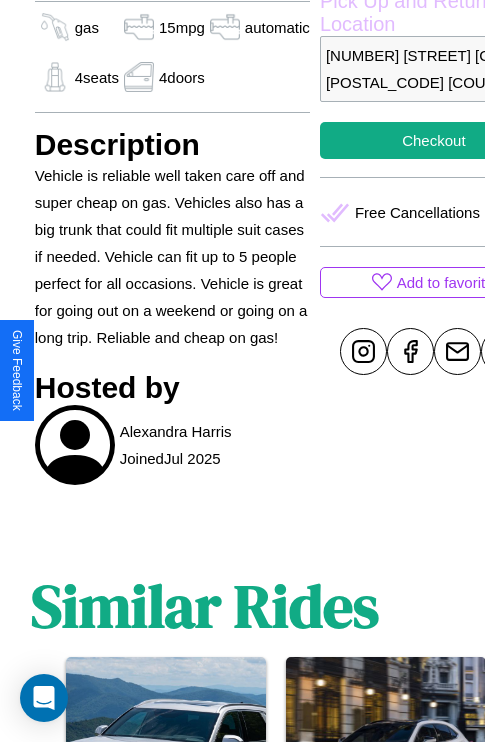 scroll, scrollTop: 426, scrollLeft: 84, axis: both 